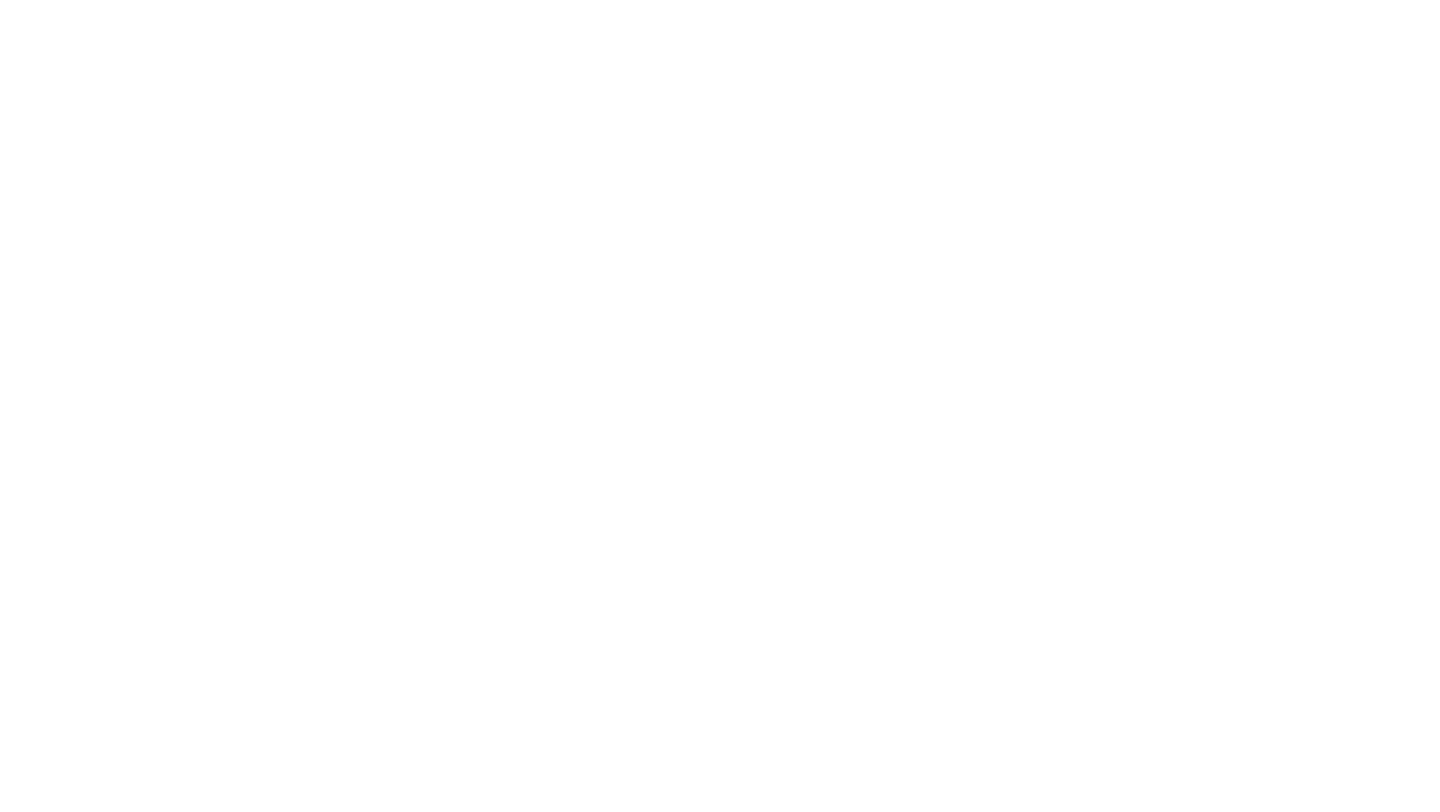 scroll, scrollTop: 0, scrollLeft: 0, axis: both 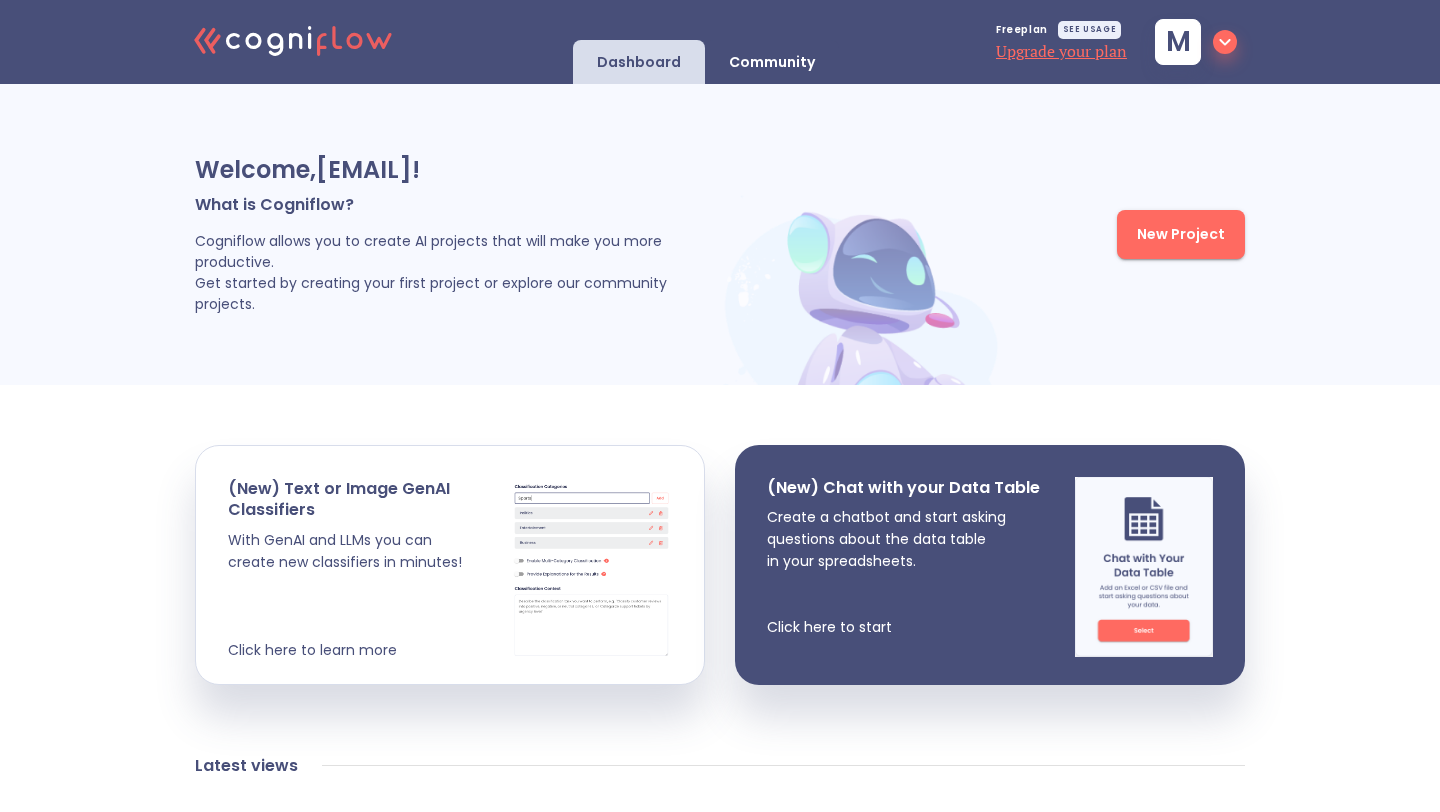 click on "New Project" at bounding box center [1181, 234] 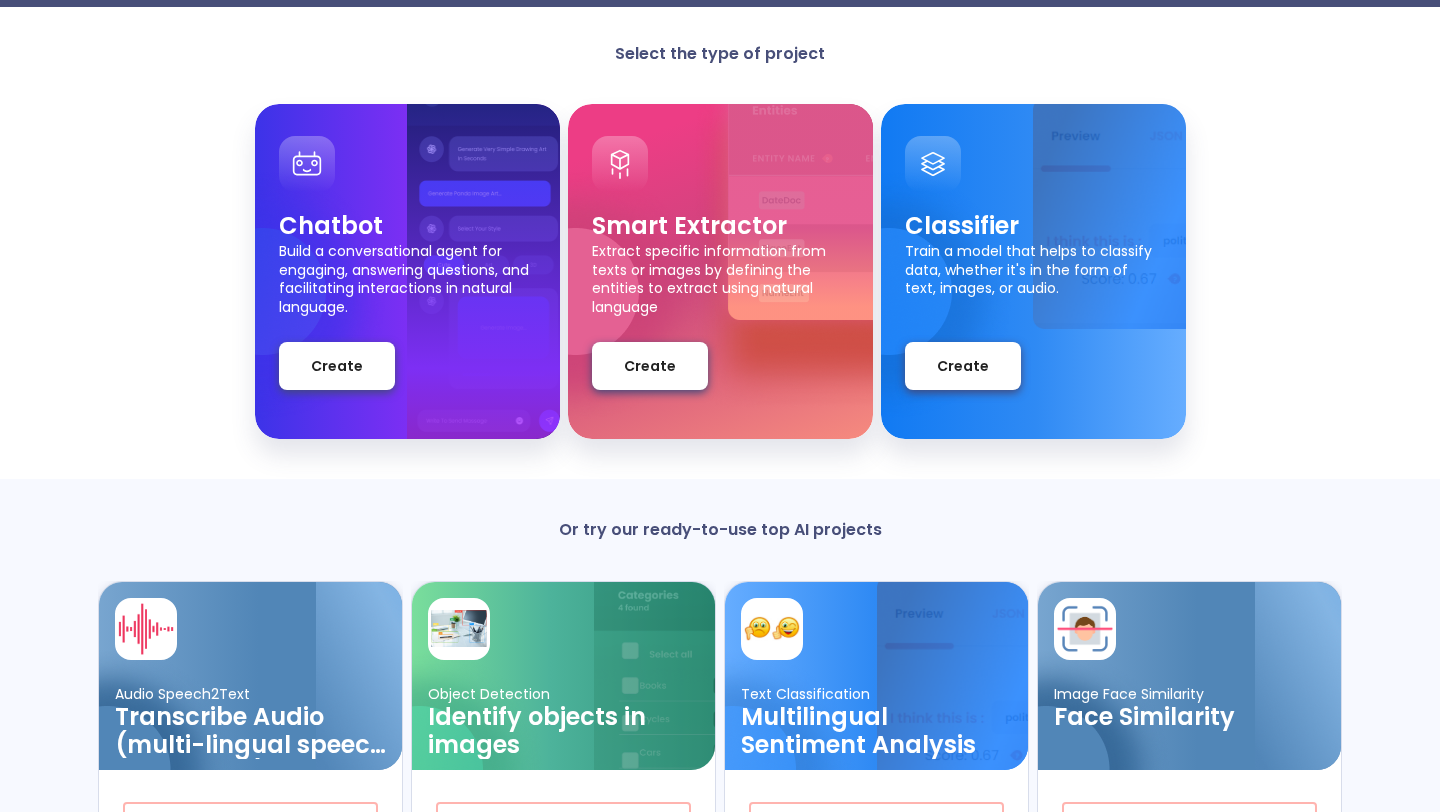 scroll, scrollTop: 274, scrollLeft: 0, axis: vertical 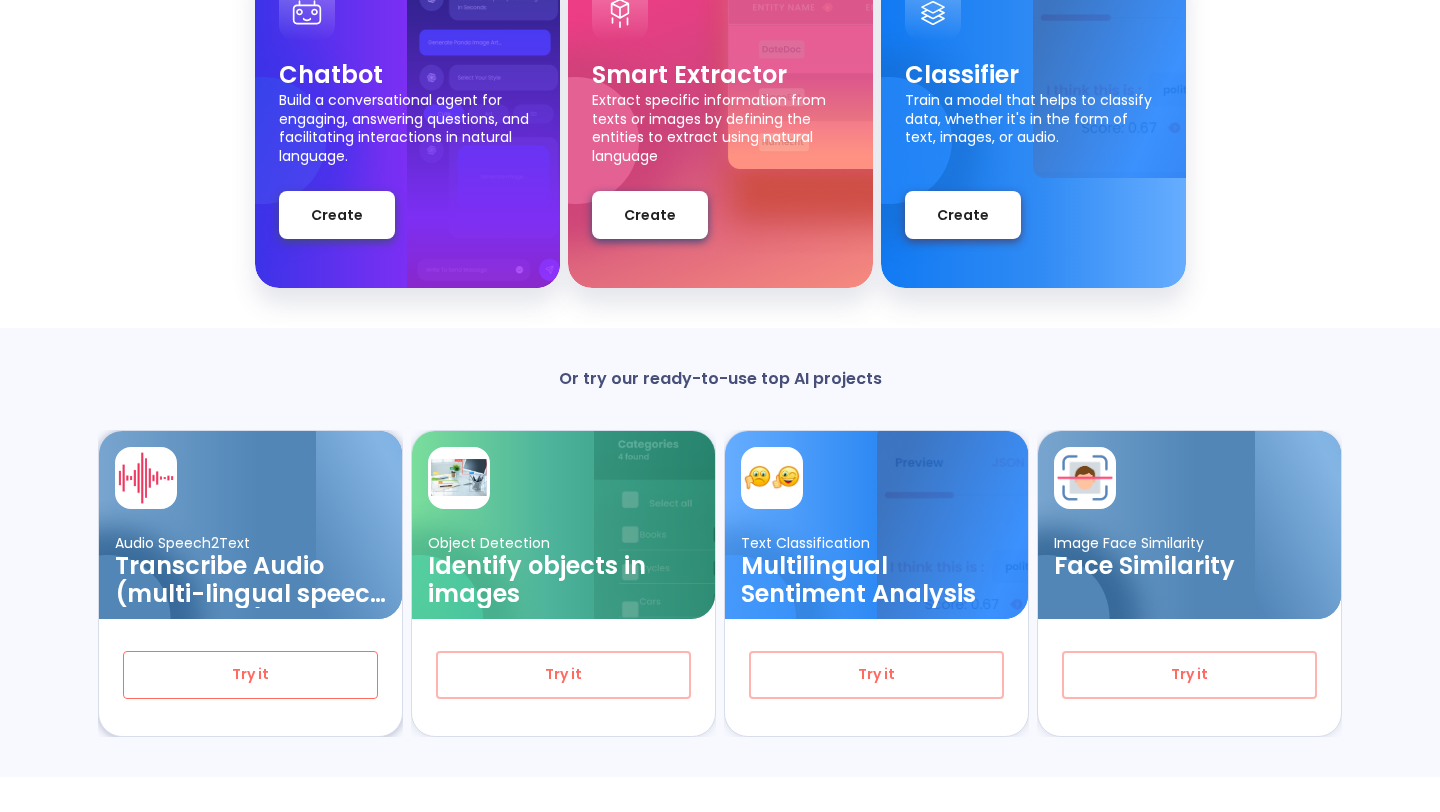 click on "Try it" at bounding box center (250, 674) 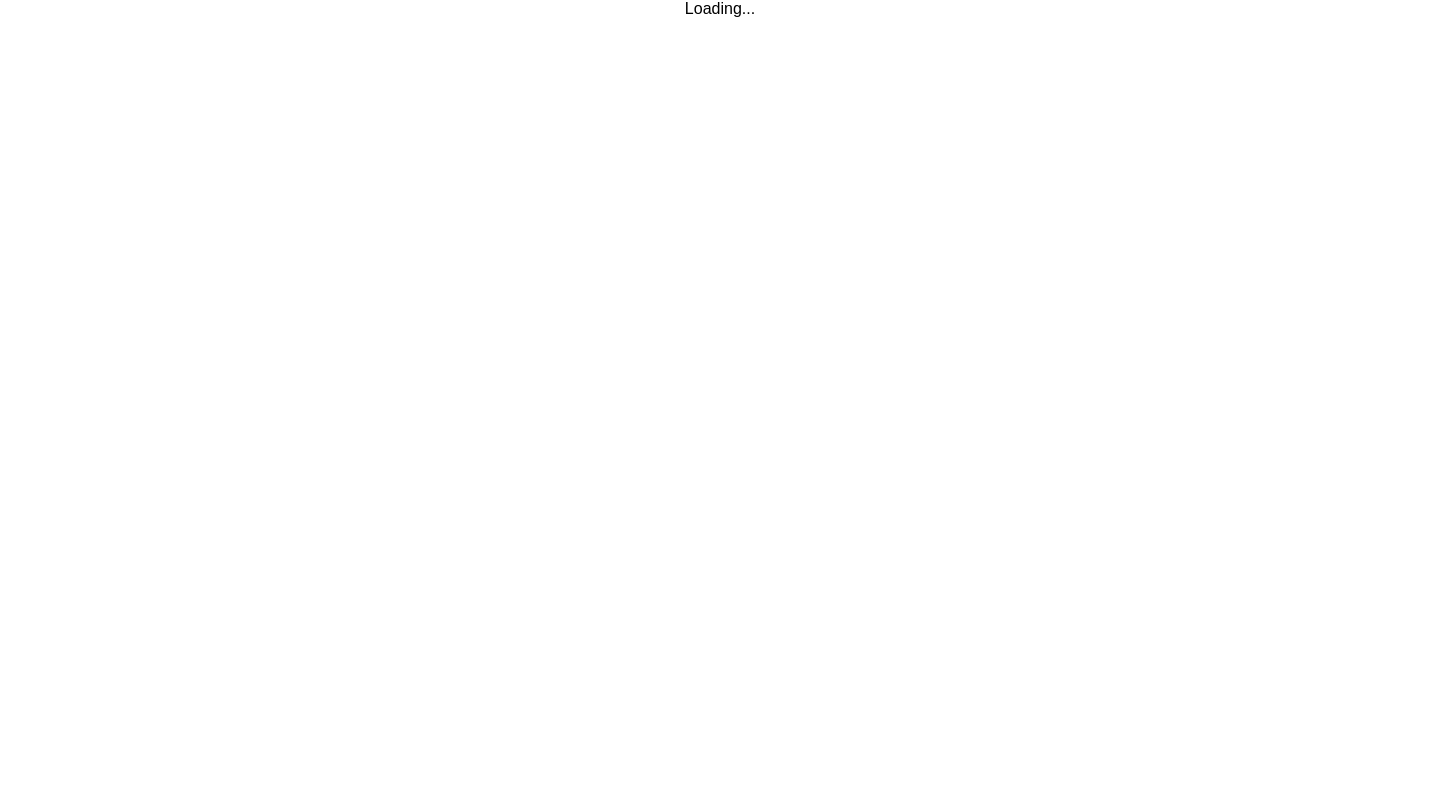 scroll, scrollTop: 0, scrollLeft: 0, axis: both 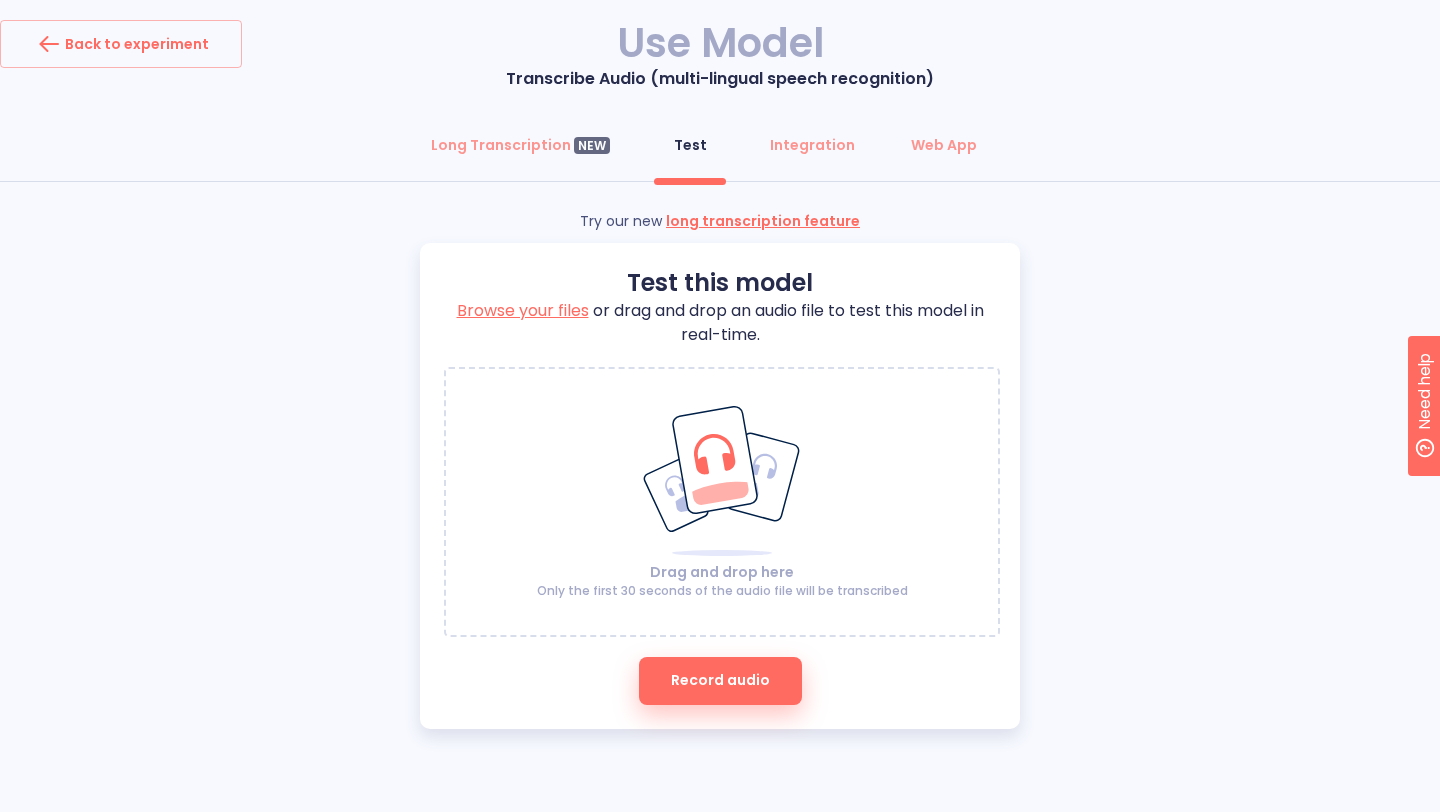 click on "Record audio" at bounding box center (720, 680) 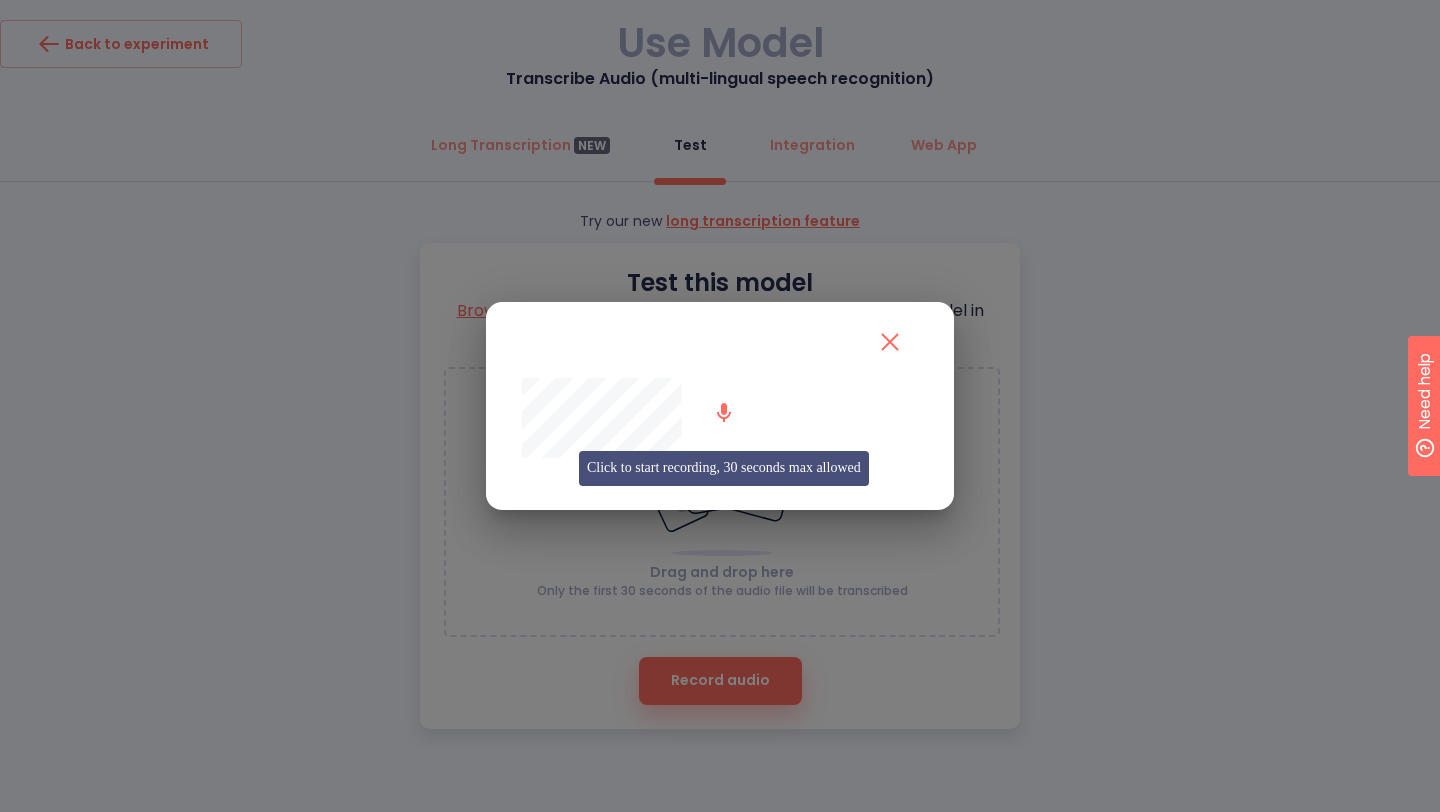 click at bounding box center [724, 413] 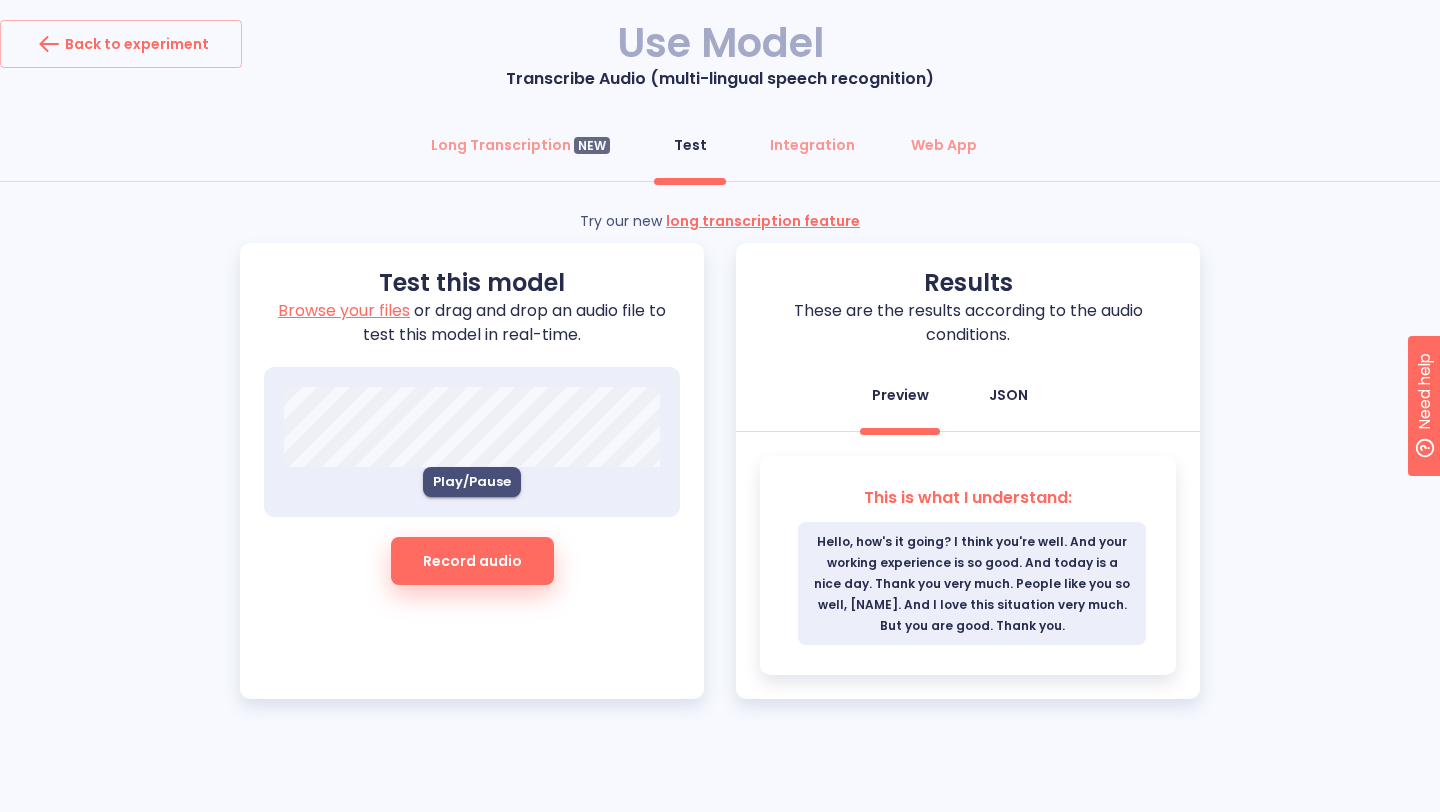 click on "JSON" at bounding box center [1008, 395] 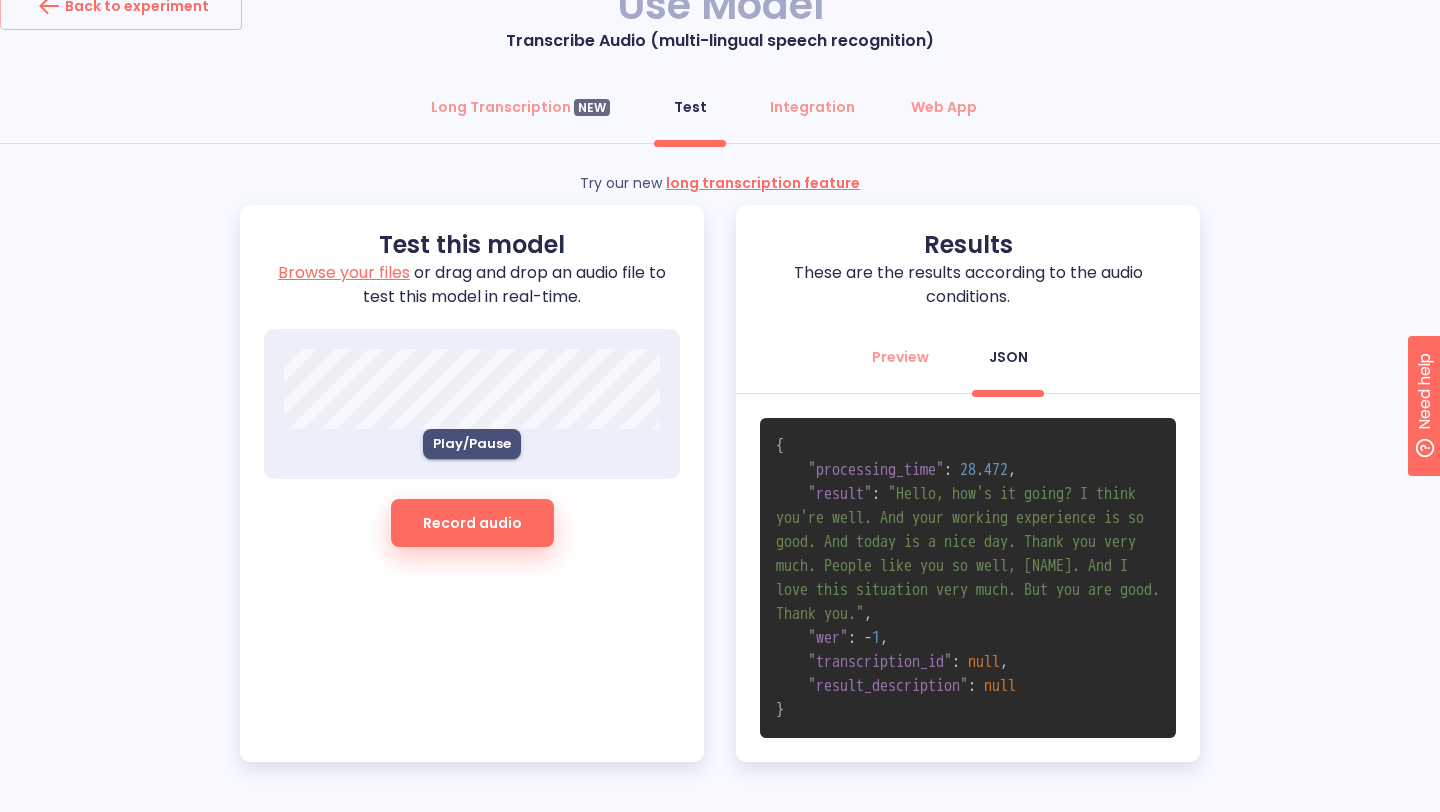 scroll, scrollTop: 61, scrollLeft: 0, axis: vertical 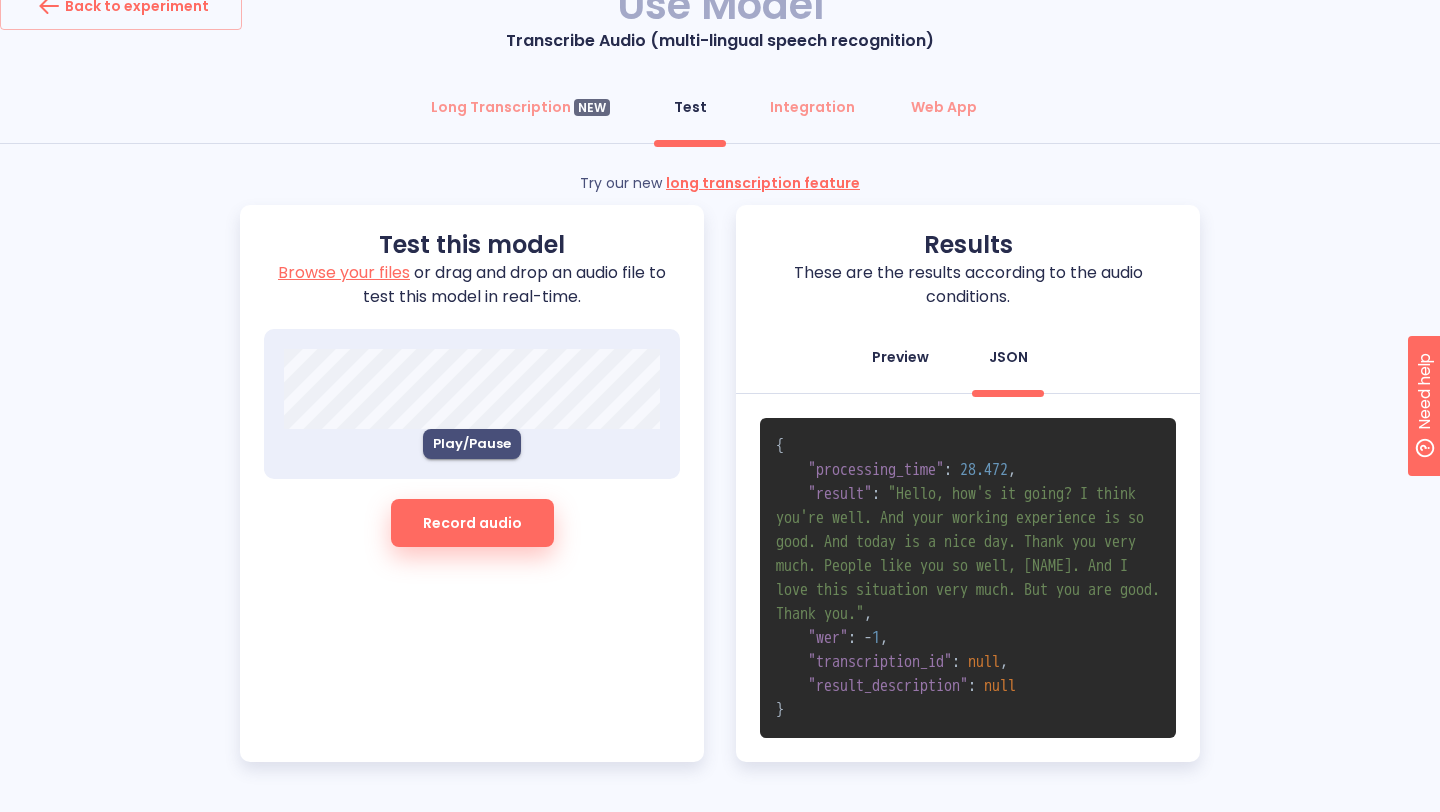 click on "Preview" at bounding box center (900, 357) 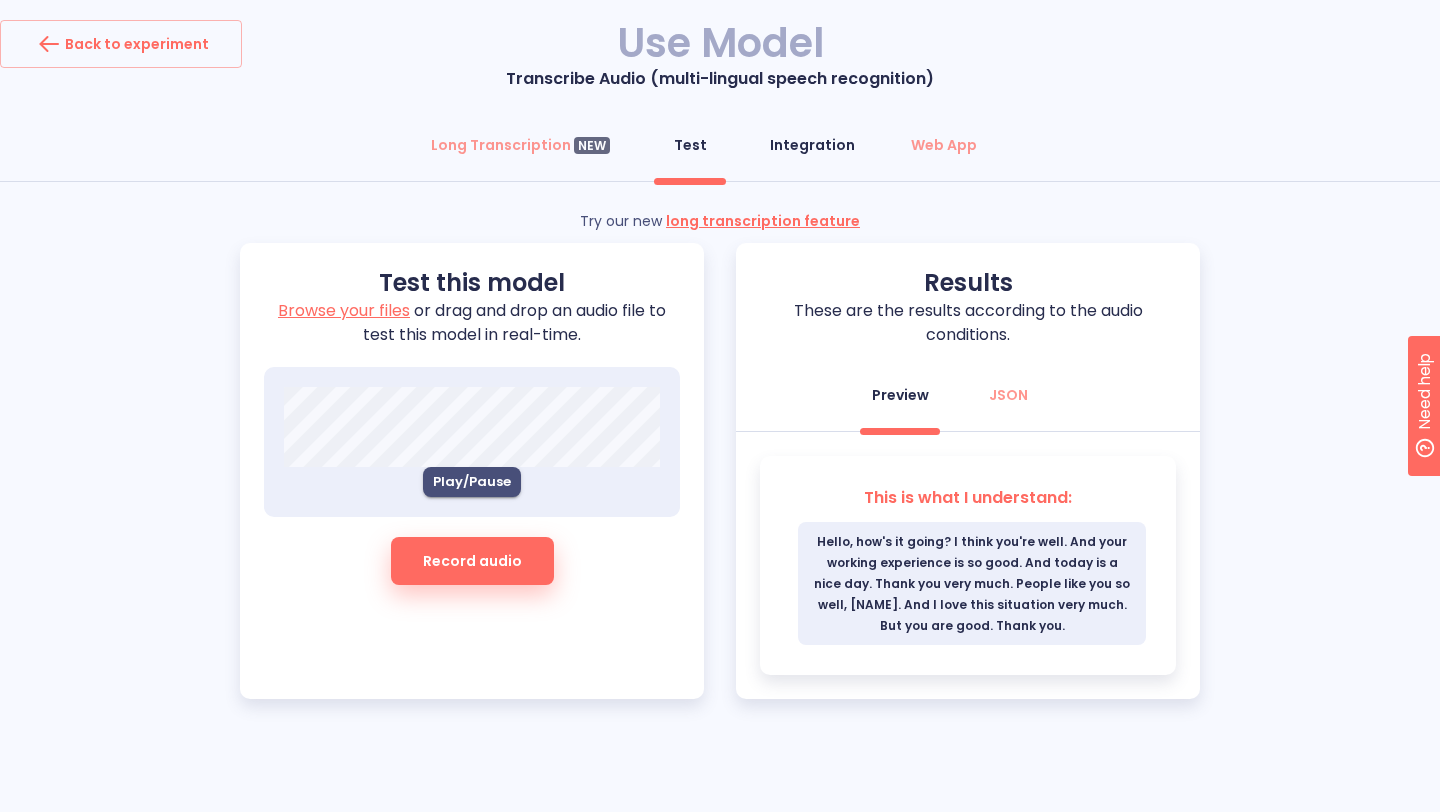 click on "Integration" at bounding box center (812, 145) 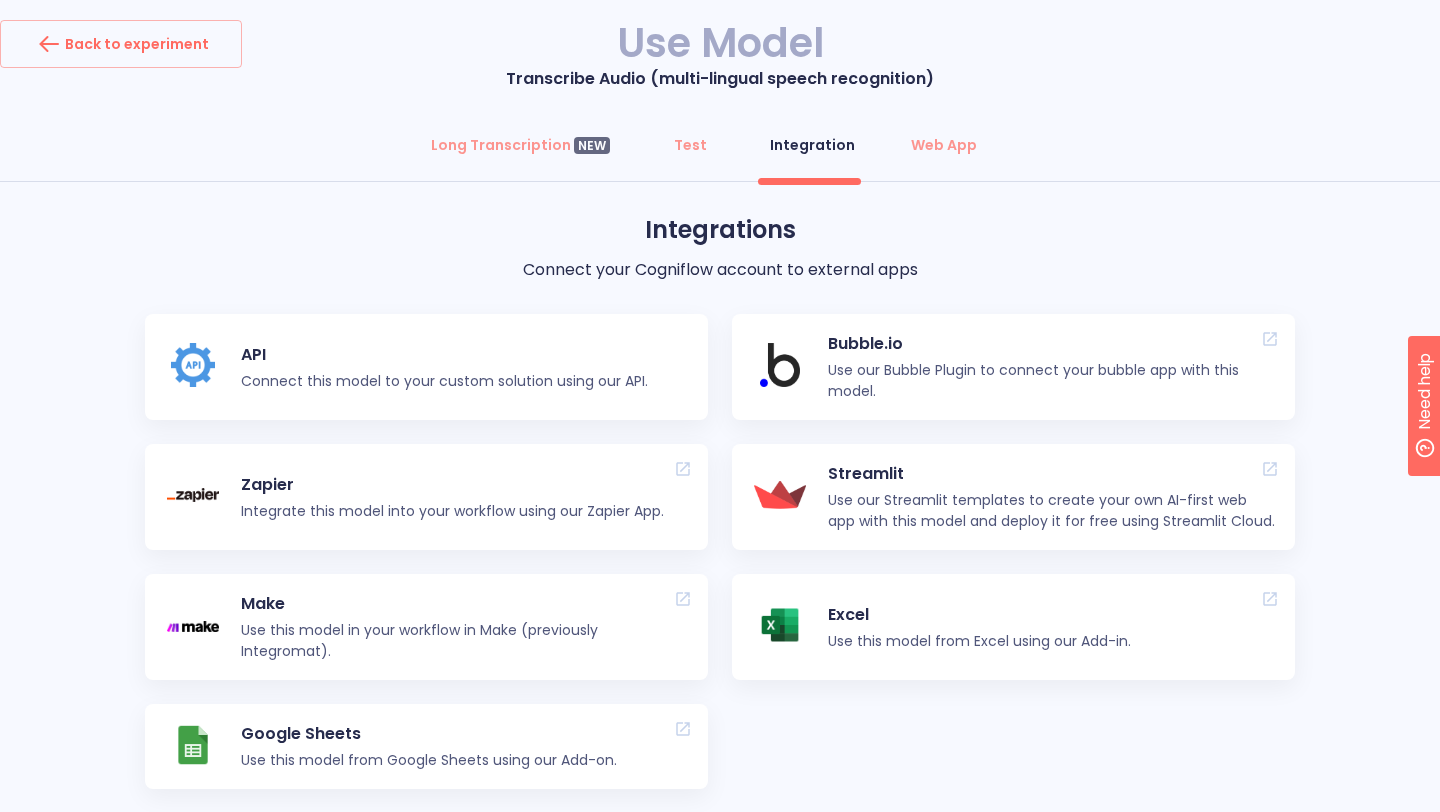 click on "Use our Streamlit templates to create your own AI-first web app with this model and deploy it for free using Streamlit Cloud." at bounding box center (1052, 511) 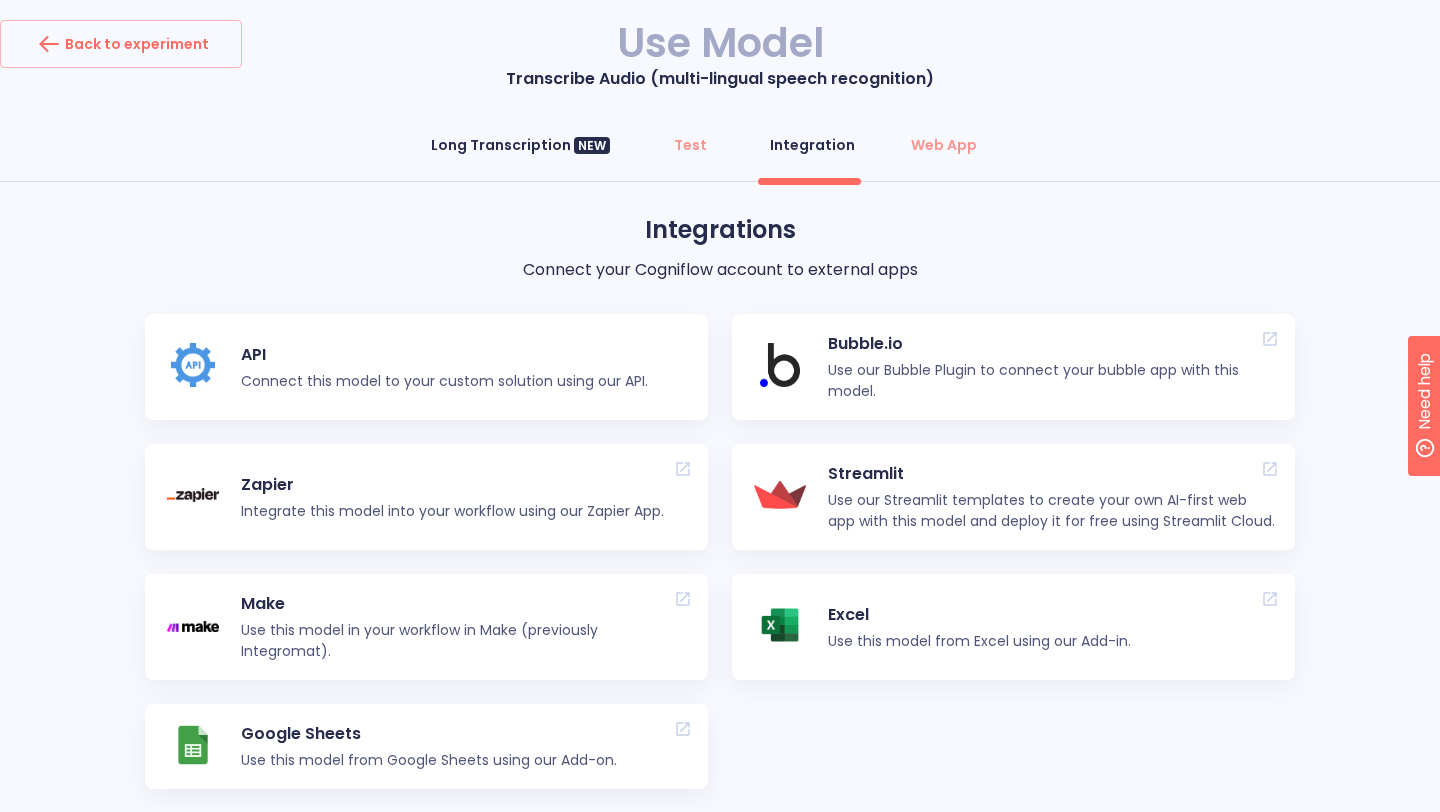click on "Long Transcription   NEW" at bounding box center [520, 145] 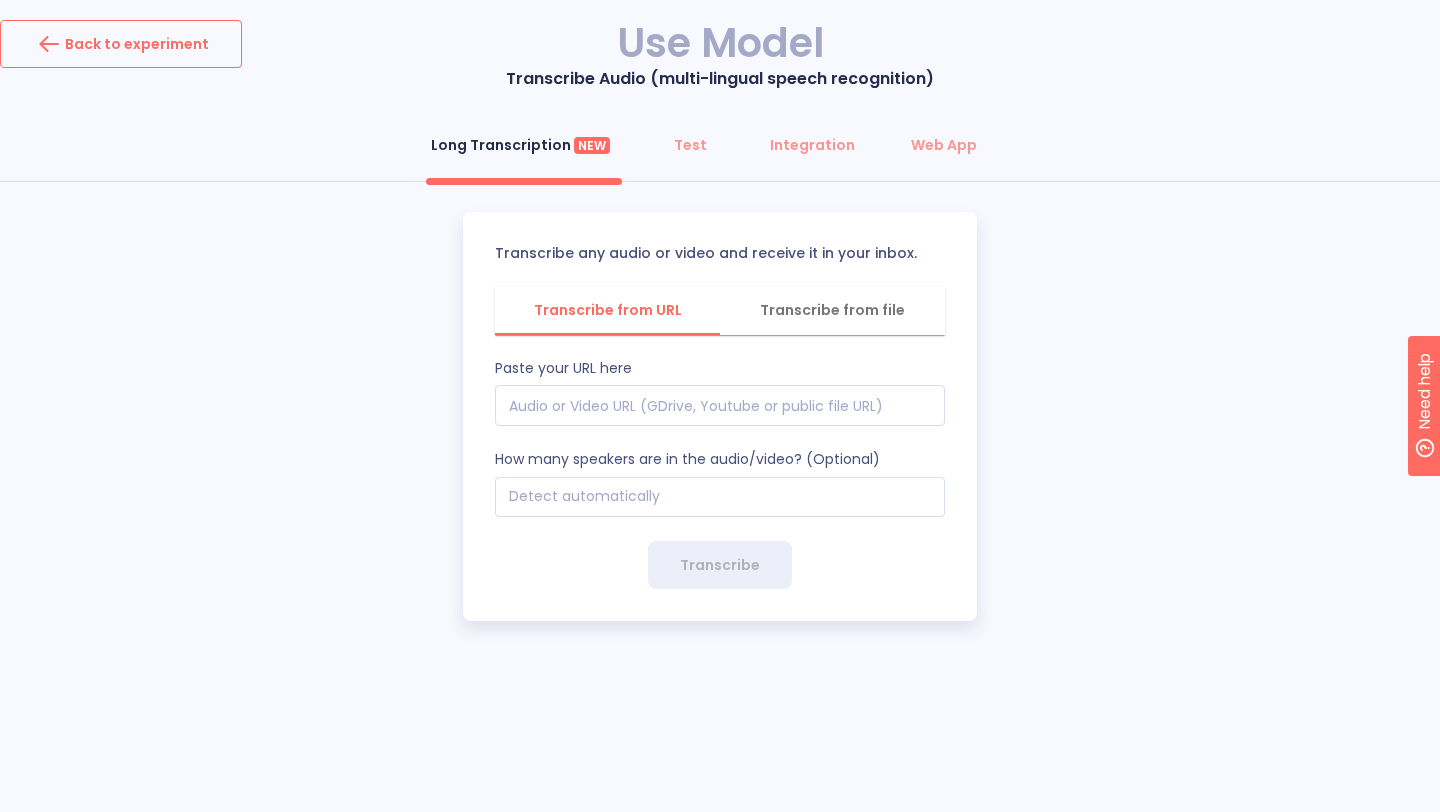 click on "Back to experiment" at bounding box center [121, 44] 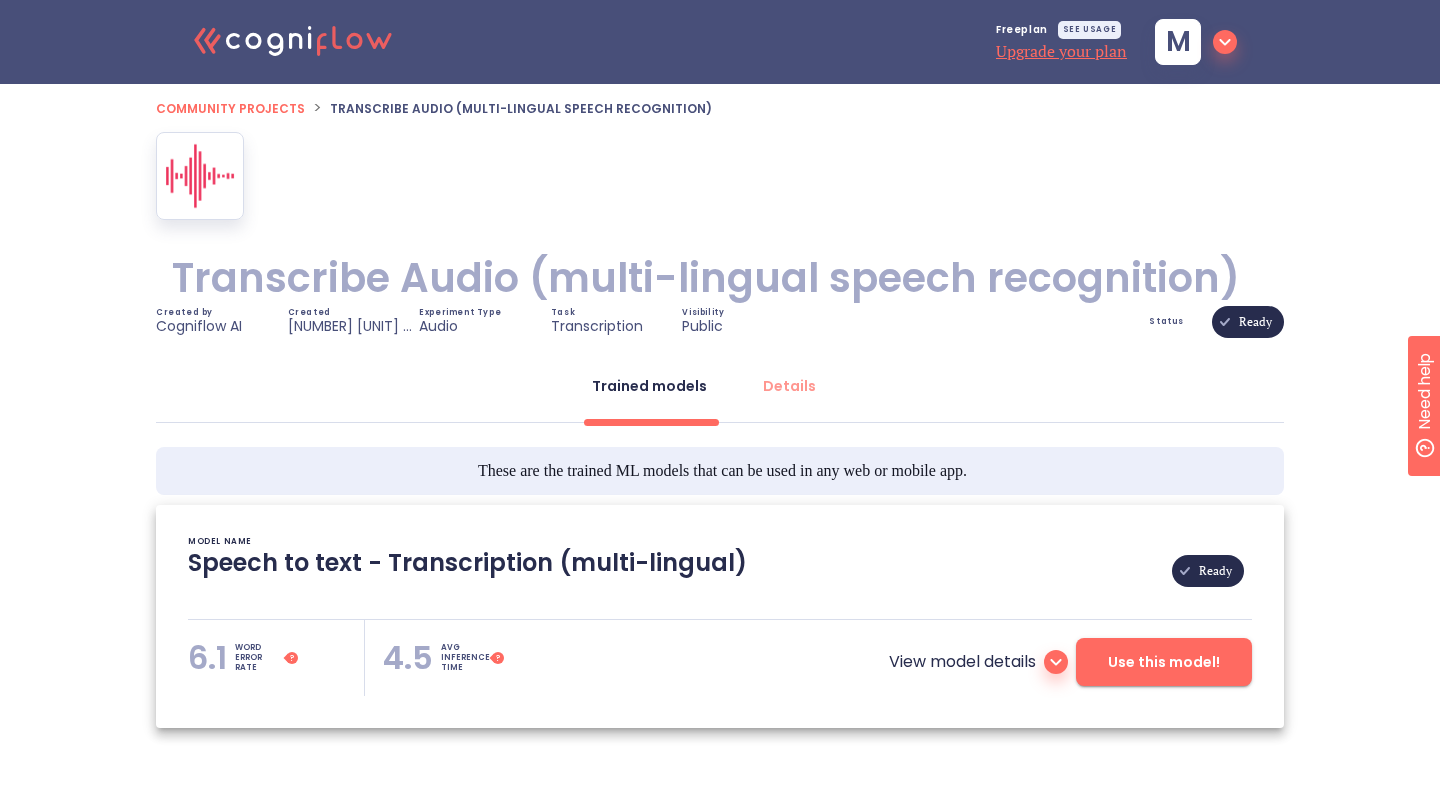 type on "[DATE] [TIME] - Pretrained Speech Recognition Model: Whisper
[DATE] [TIME] - Model pretrained metrics: WER (small model for English, FLEURS dataset): [NUMBER]" 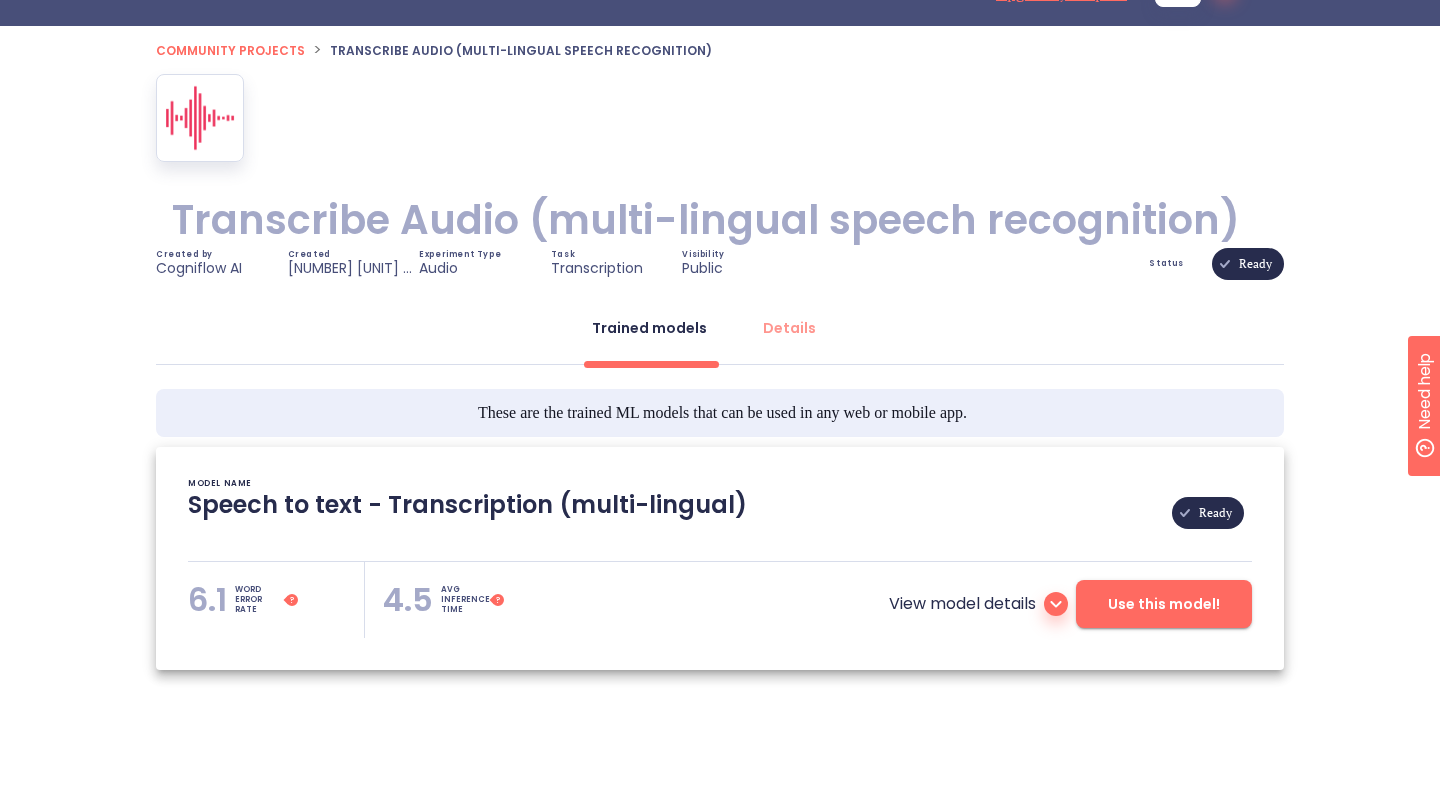 click on "Use this model!" at bounding box center [1164, 604] 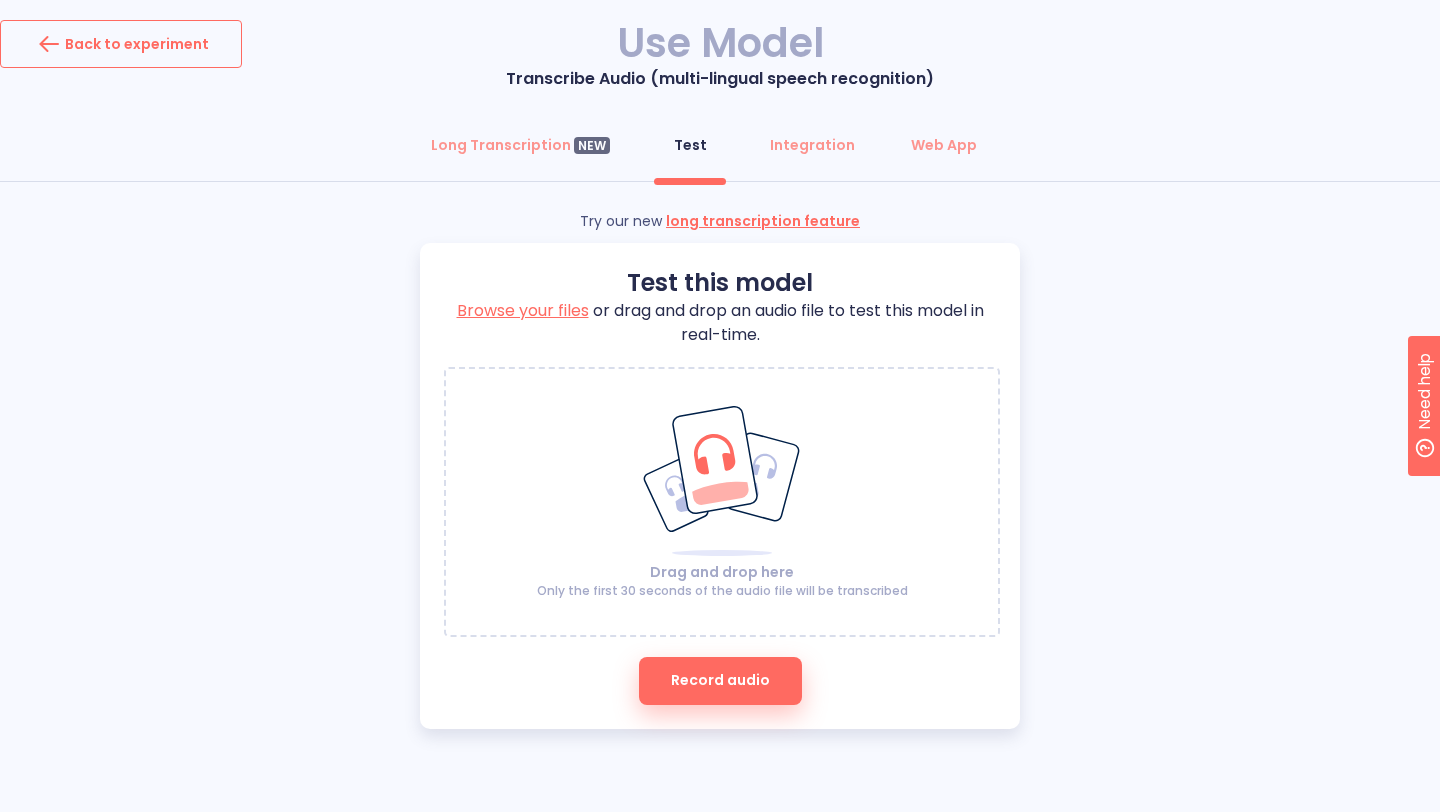 click 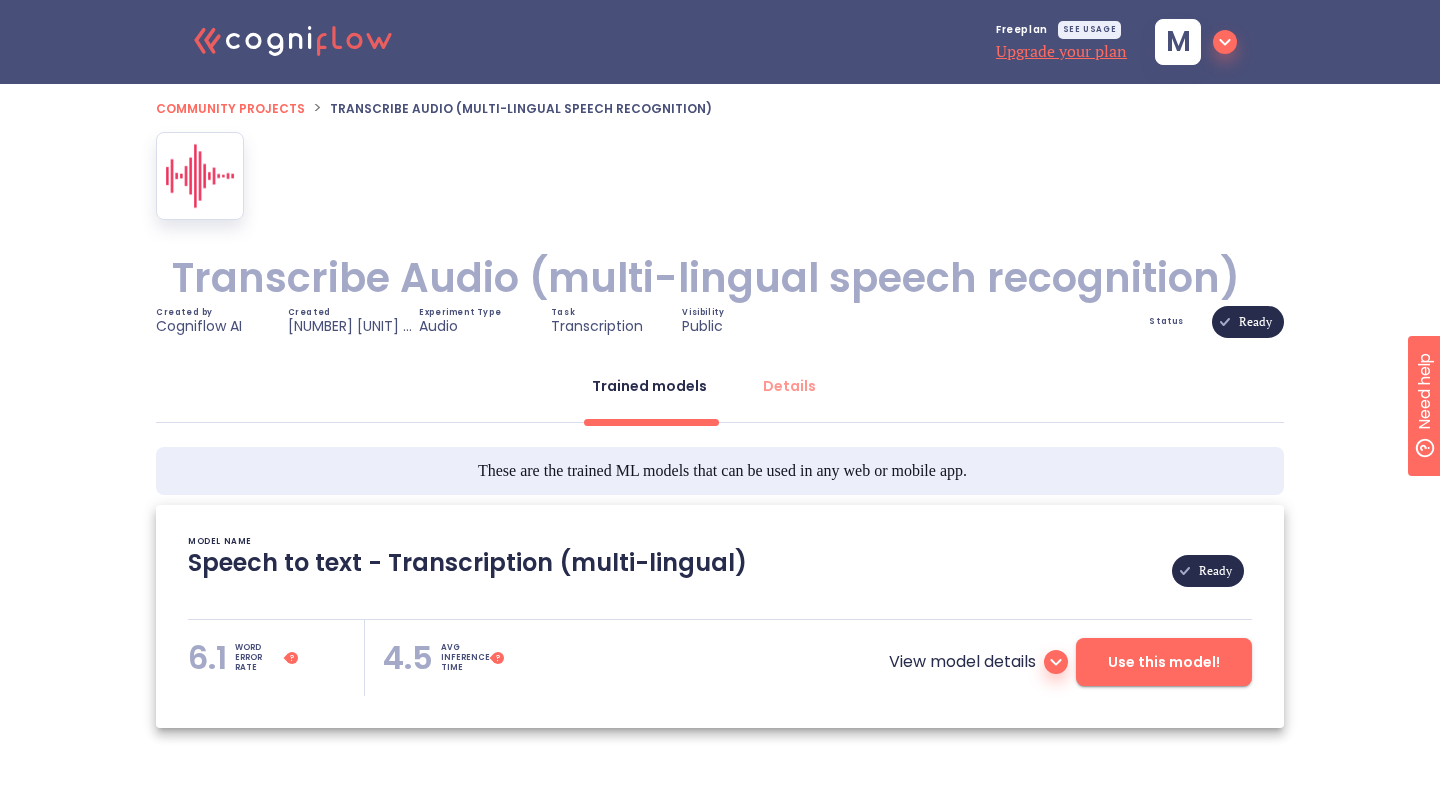click at bounding box center [200, 176] 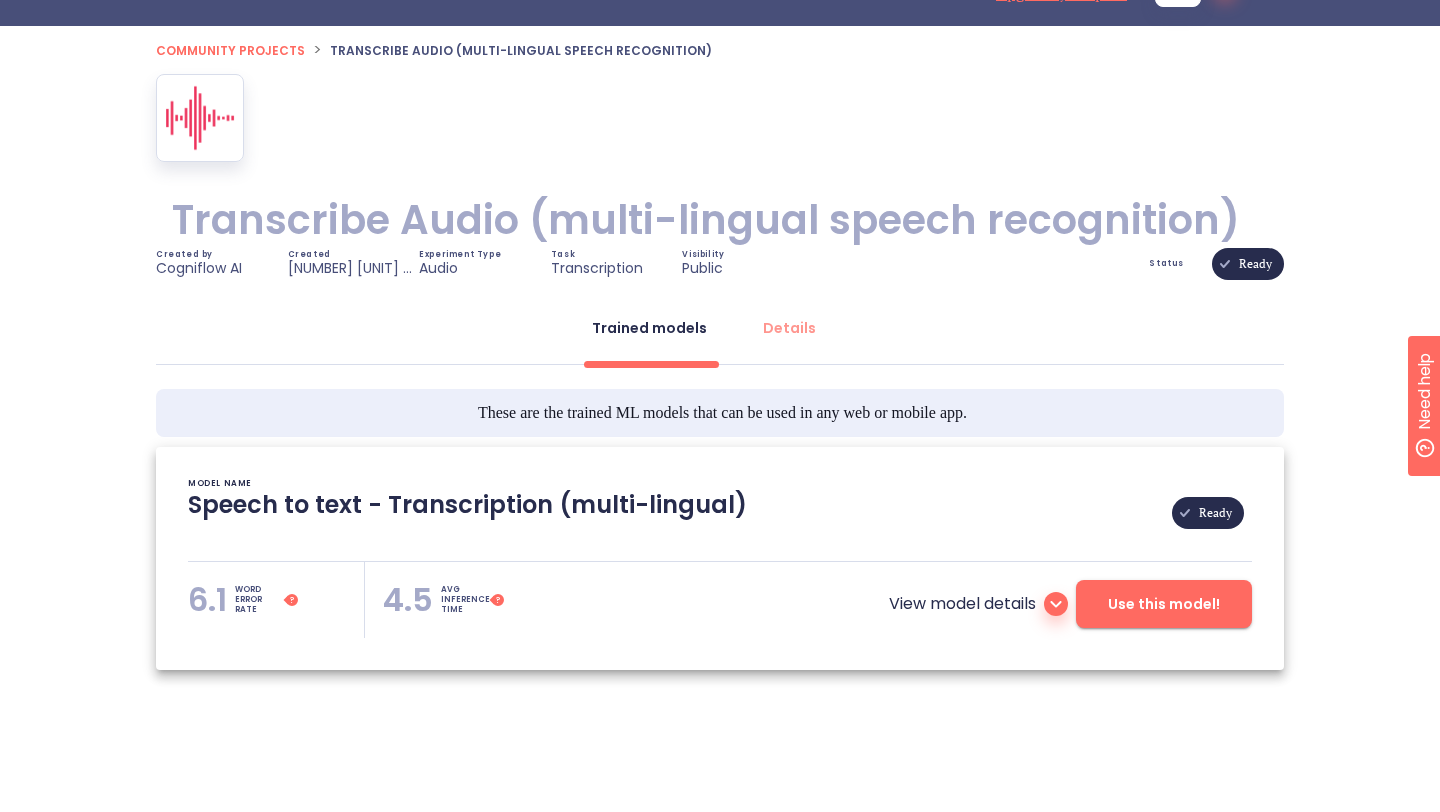 scroll, scrollTop: 0, scrollLeft: 0, axis: both 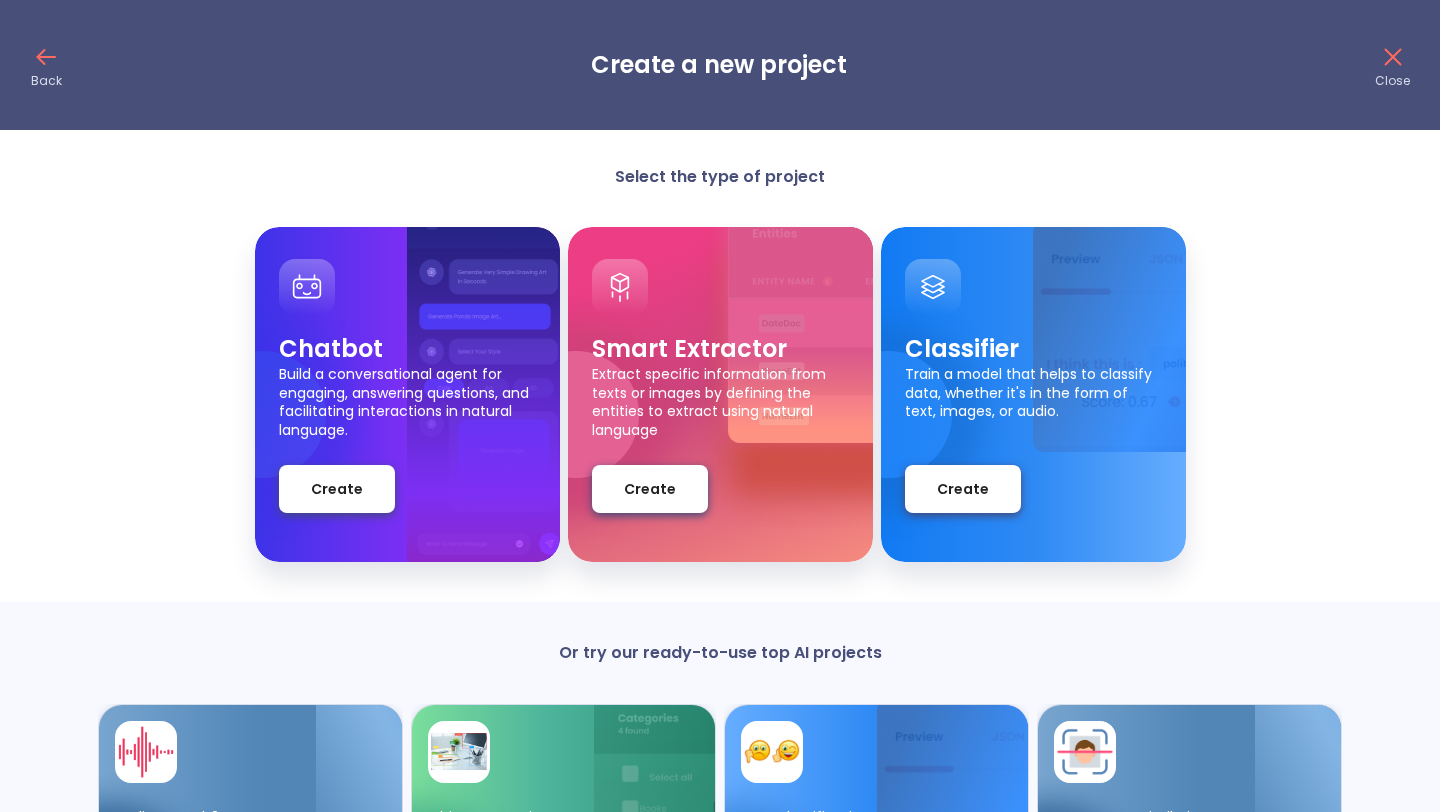 click 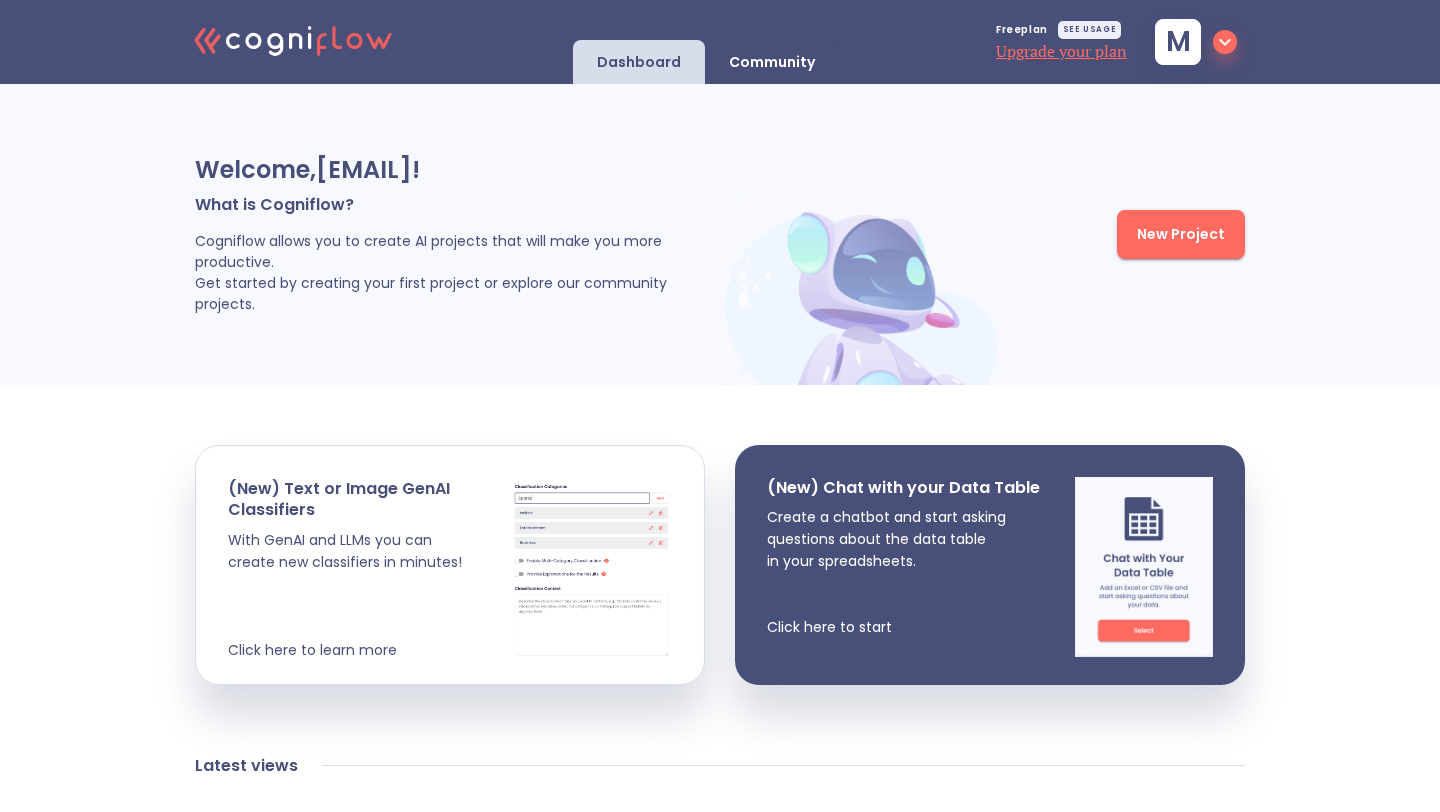 click on "New Project" at bounding box center [1181, 234] 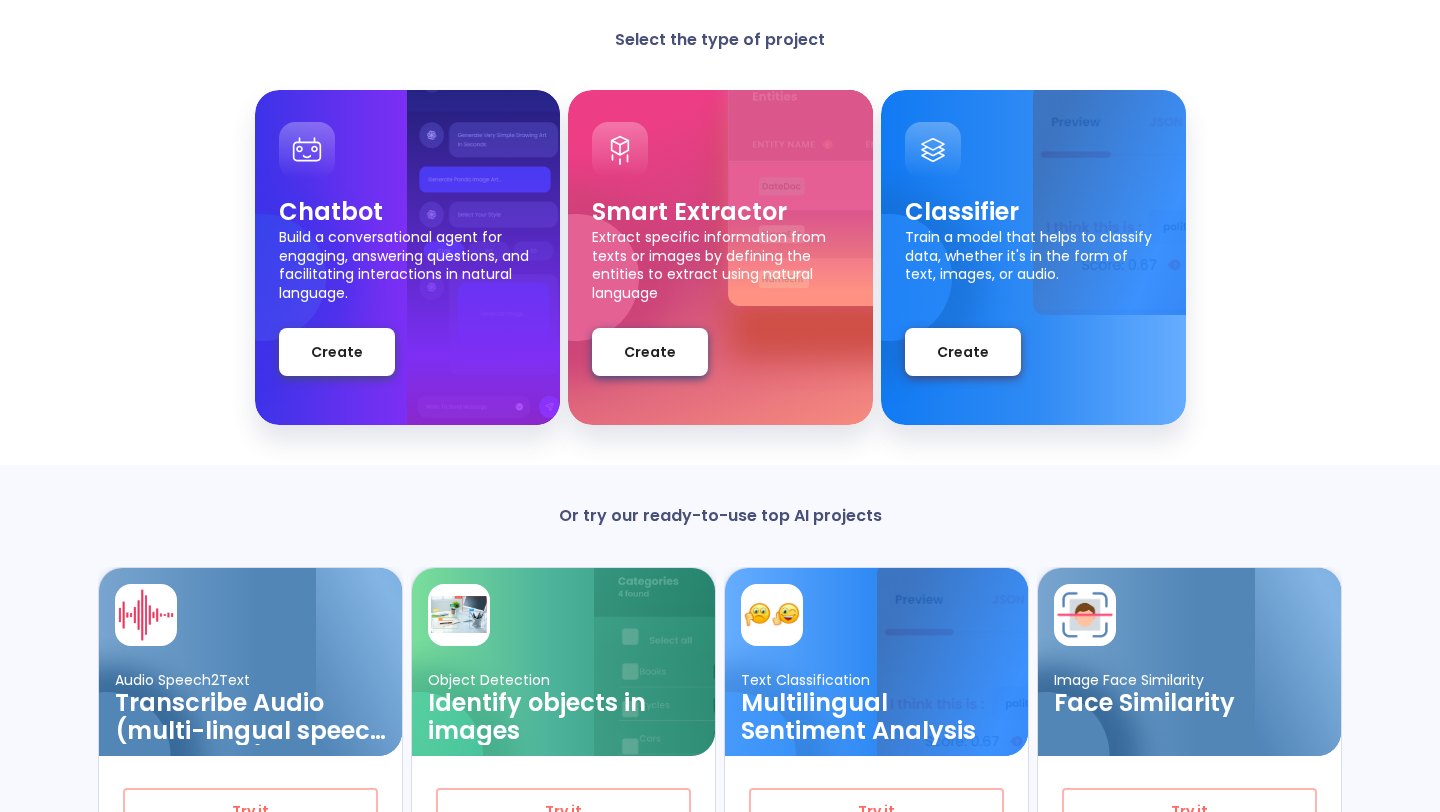 scroll, scrollTop: 0, scrollLeft: 0, axis: both 